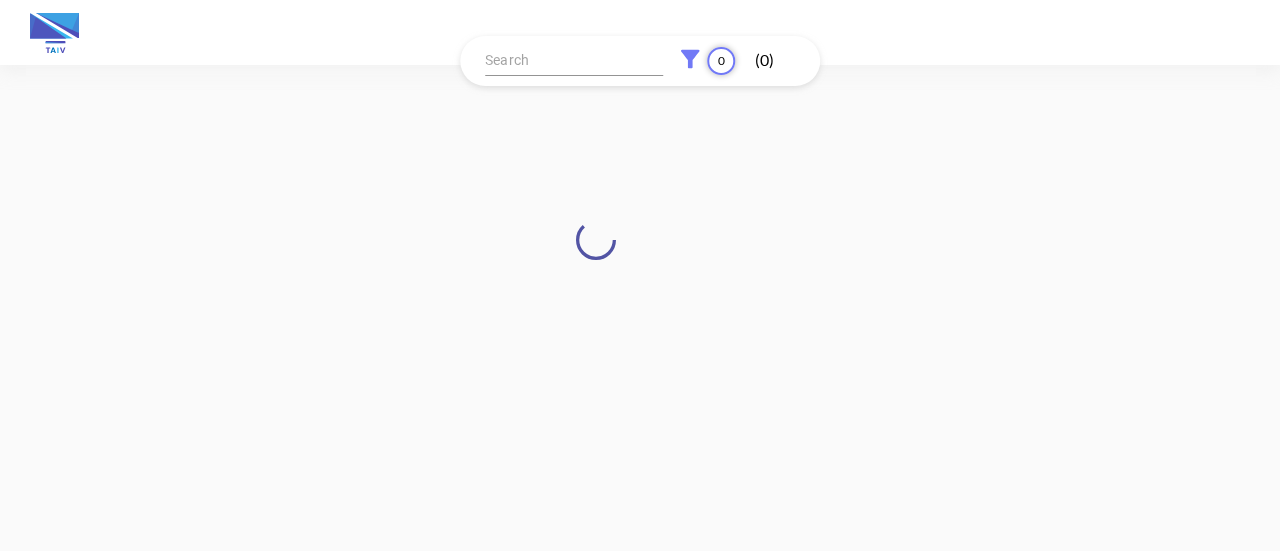 scroll, scrollTop: 0, scrollLeft: 0, axis: both 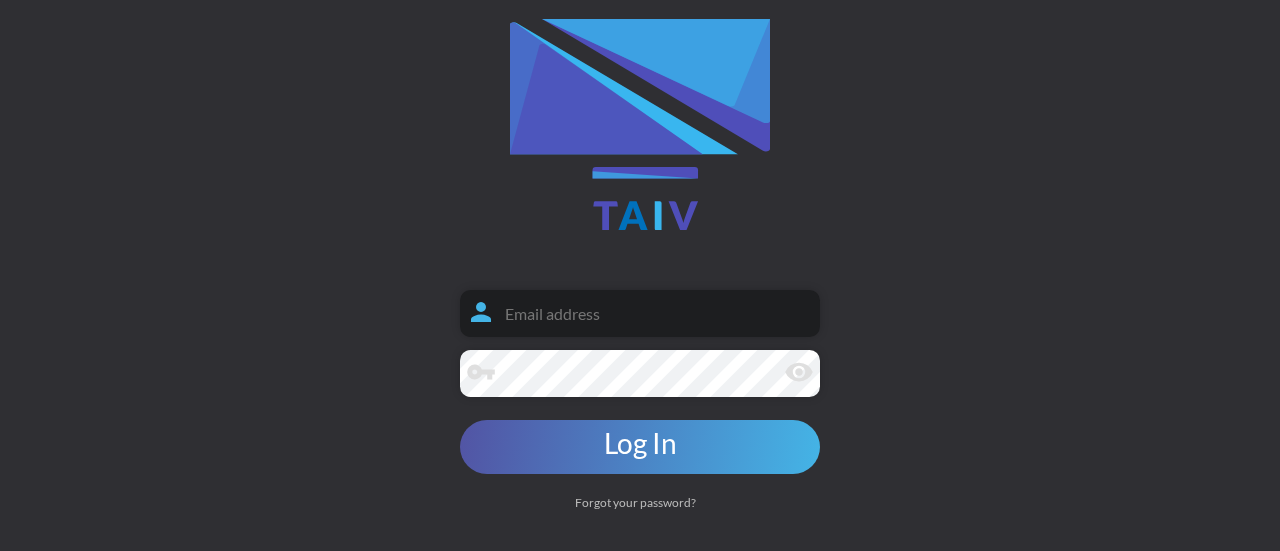 click at bounding box center (640, 313) 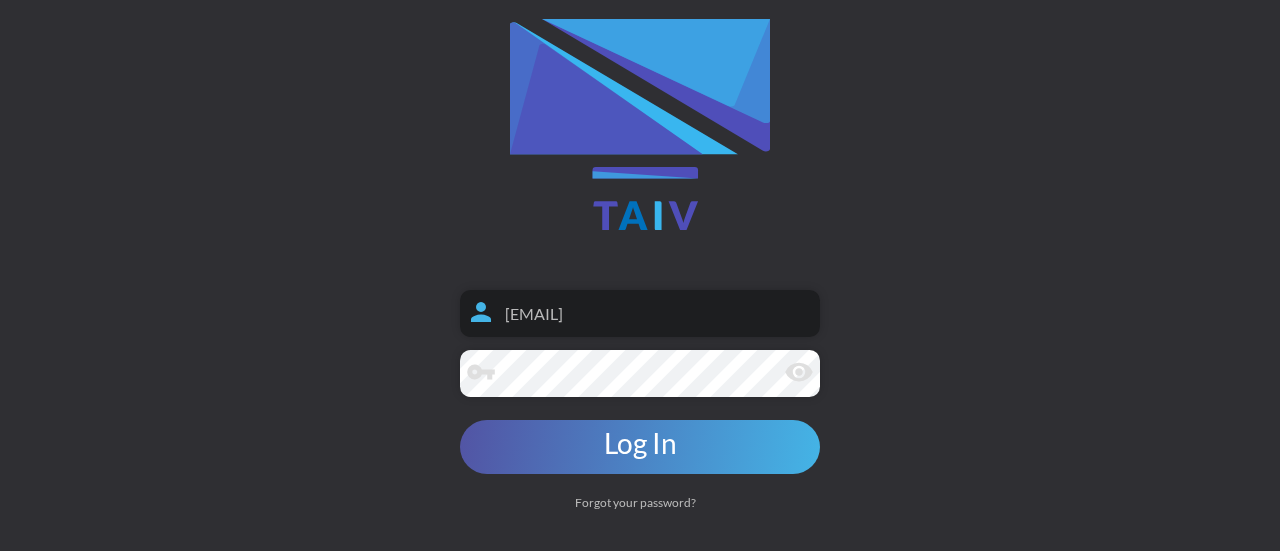 click on "[EMAIL]" at bounding box center [640, 313] 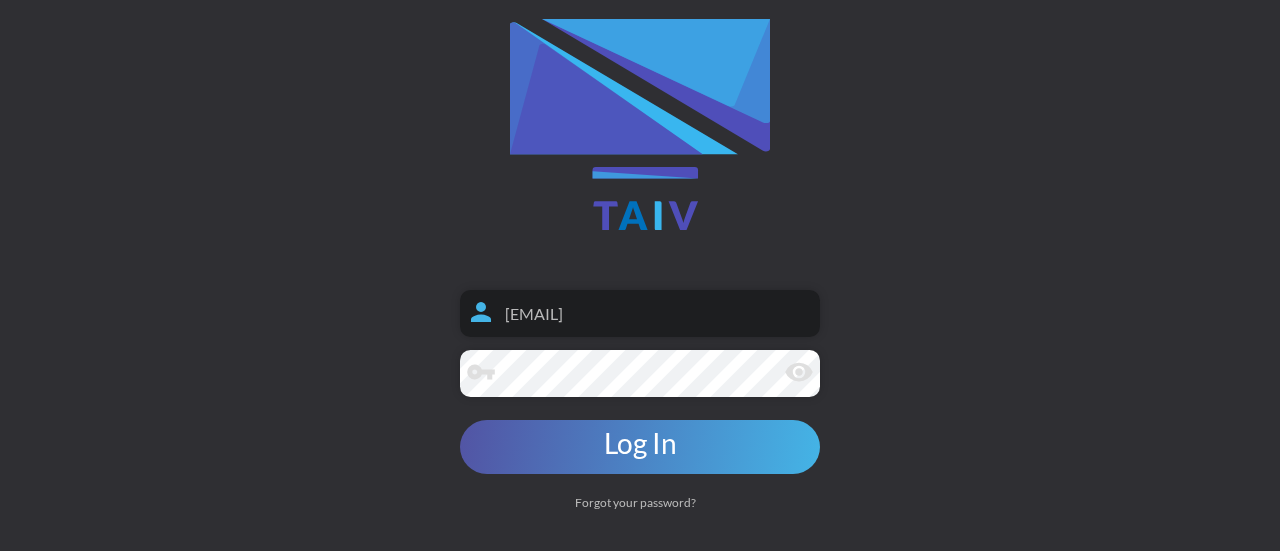 type on "[EMAIL]" 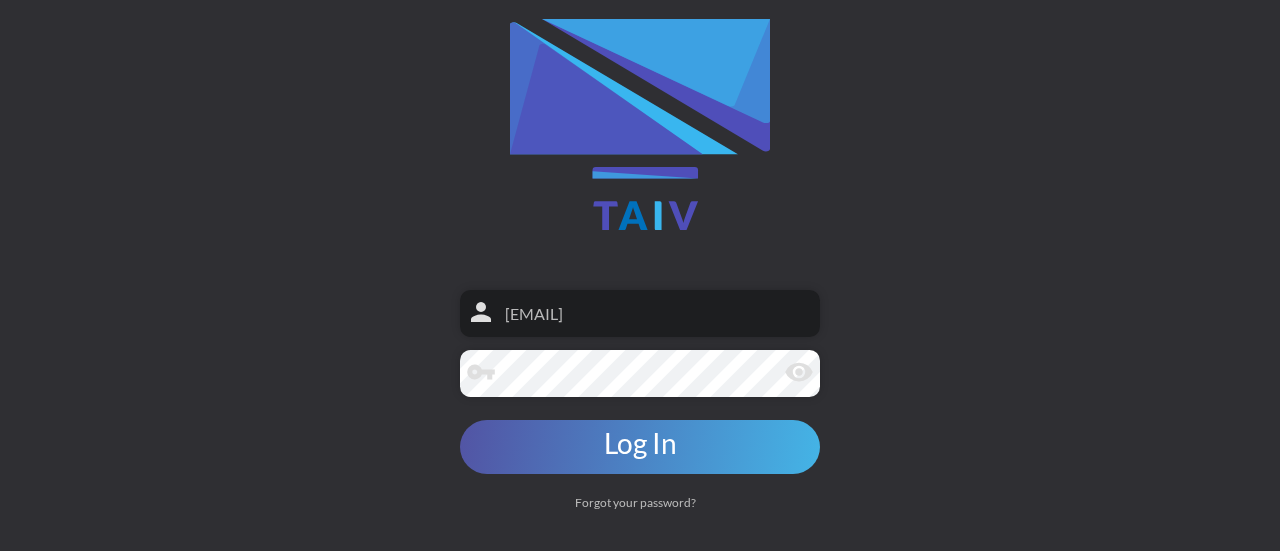 click on "Log In" at bounding box center [640, 447] 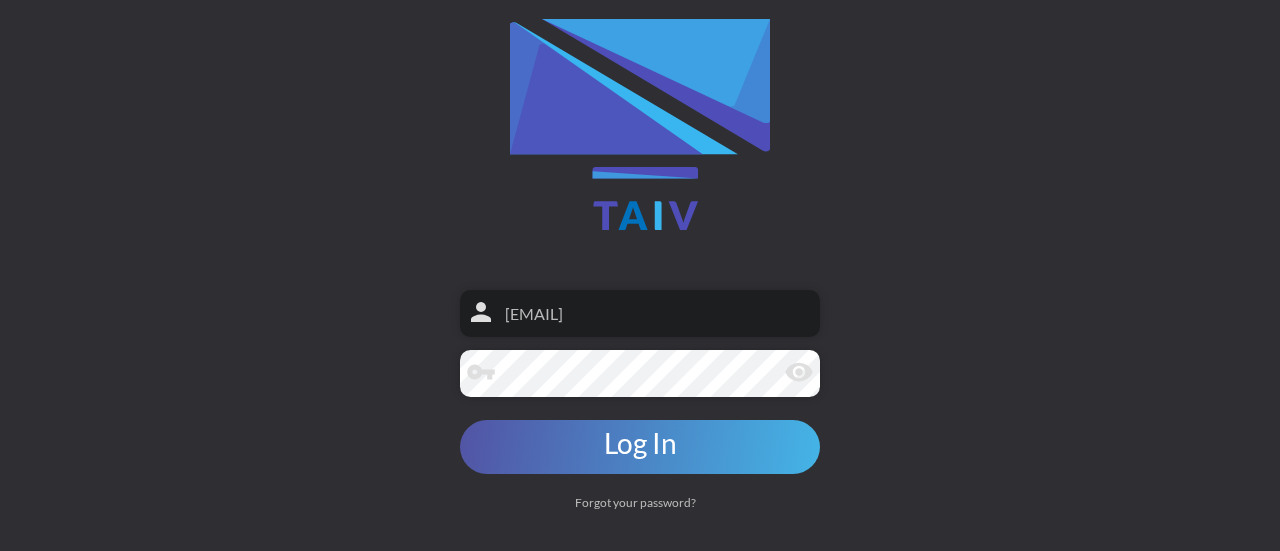 click on "Forgot your password?" at bounding box center [640, 502] 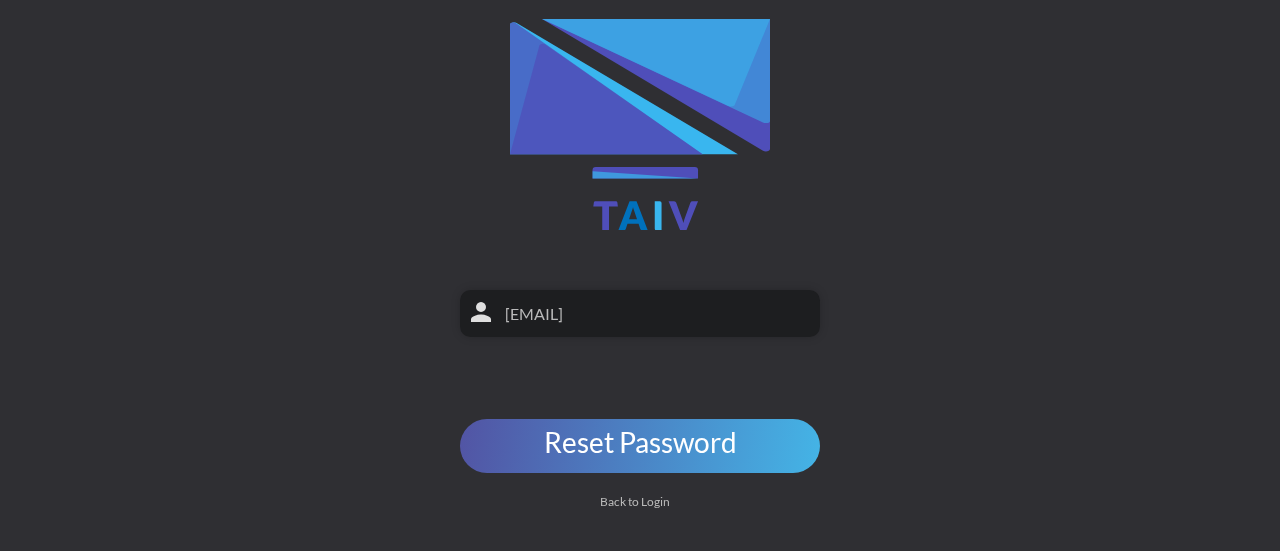 click on "Reset Password" at bounding box center (240, 443) 